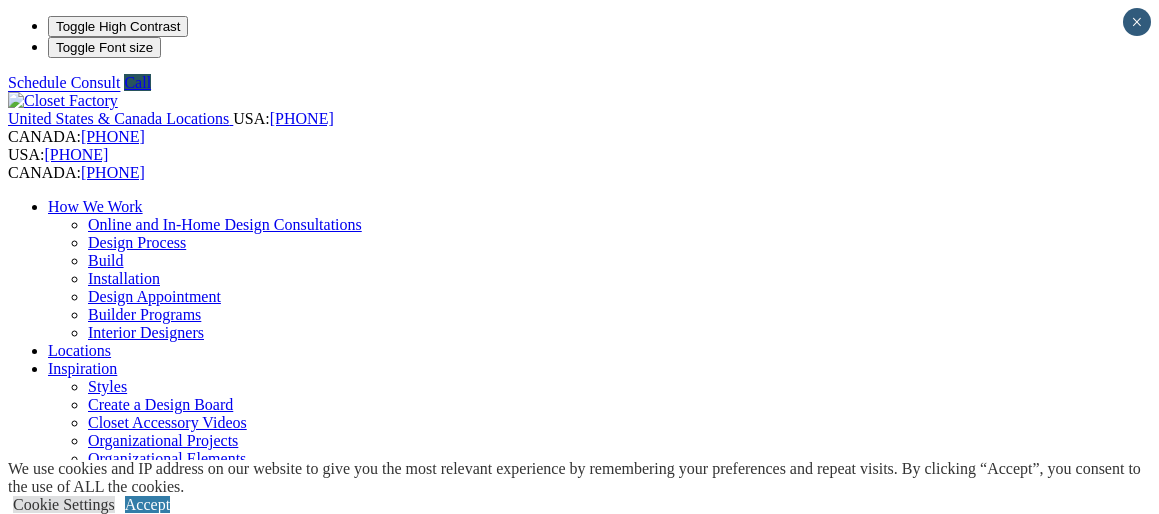 scroll, scrollTop: 0, scrollLeft: 0, axis: both 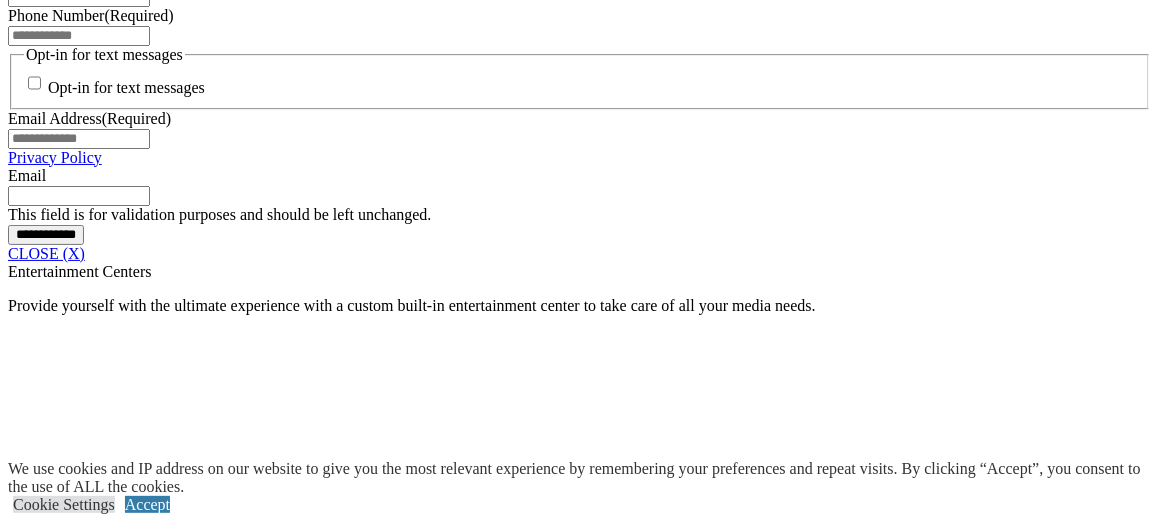 click at bounding box center [201, 1896] 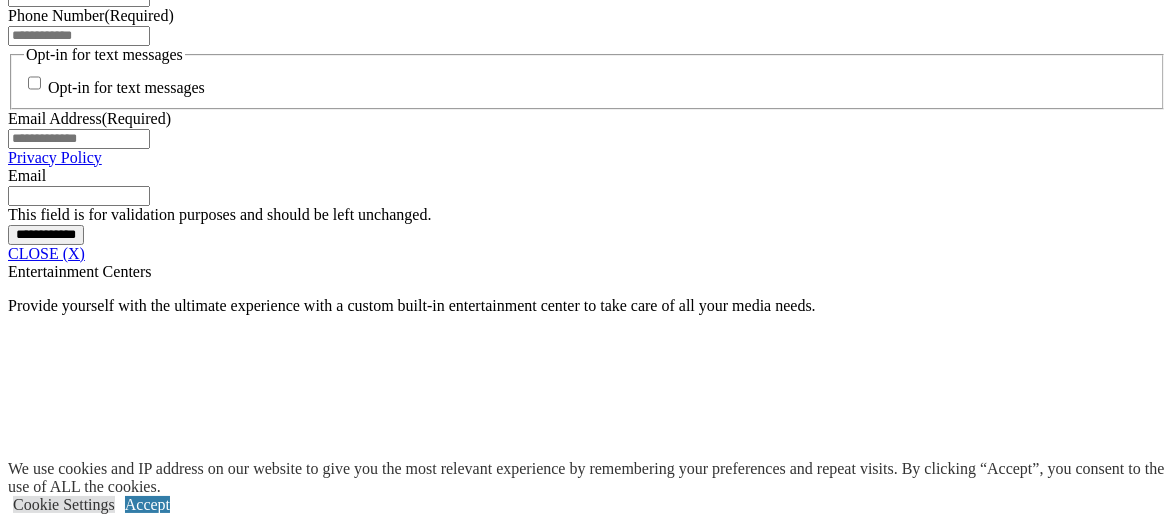 click at bounding box center [8, 35831] 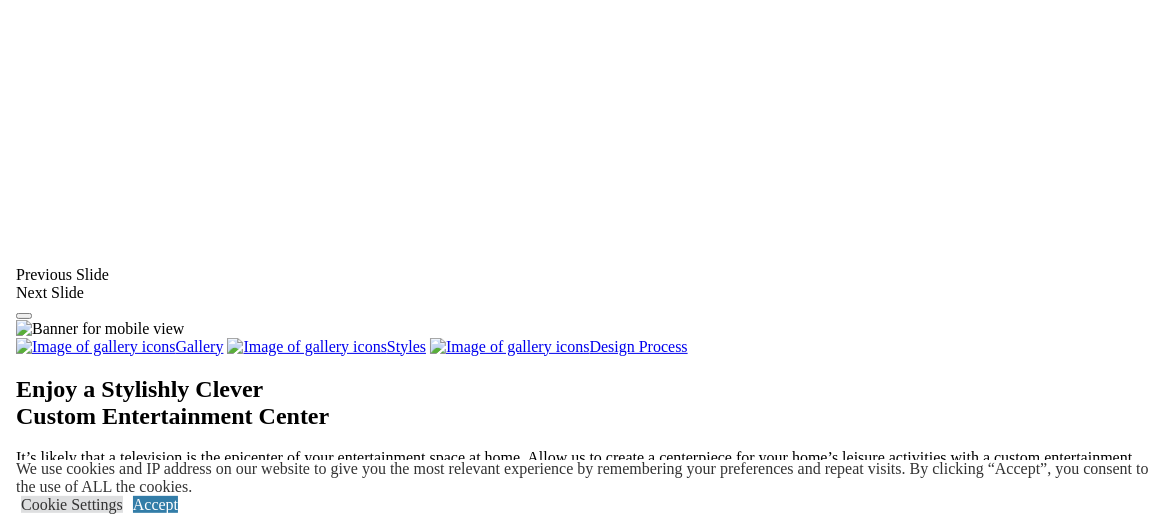 scroll, scrollTop: 2273, scrollLeft: 0, axis: vertical 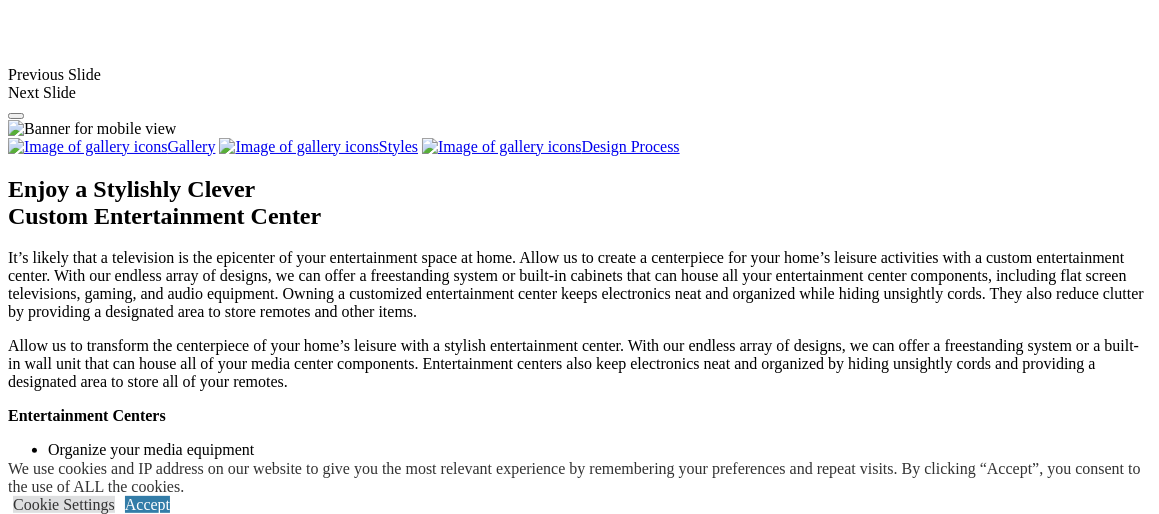 click at bounding box center [400, 1747] 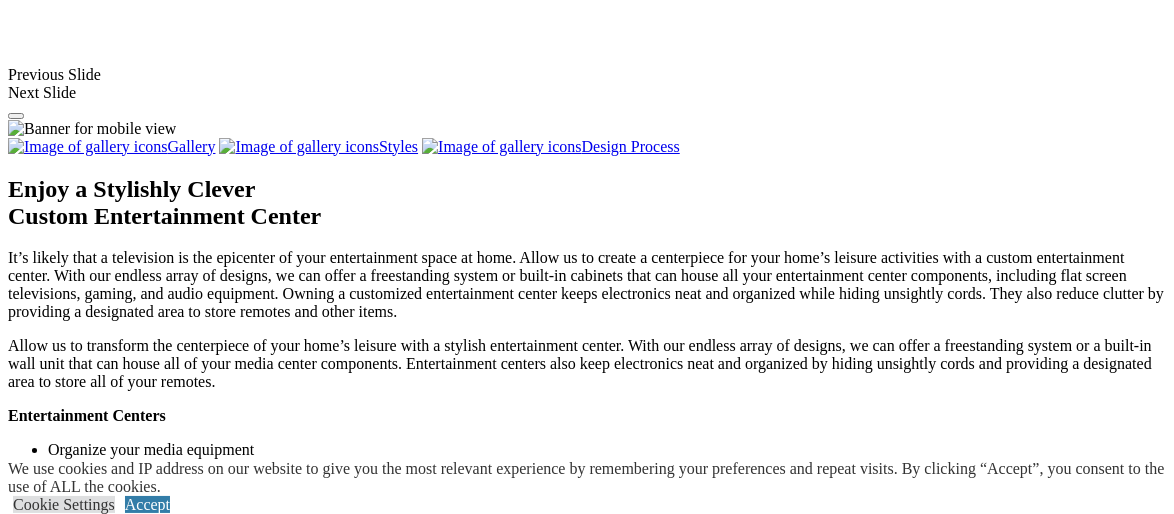 click at bounding box center (8, 35158) 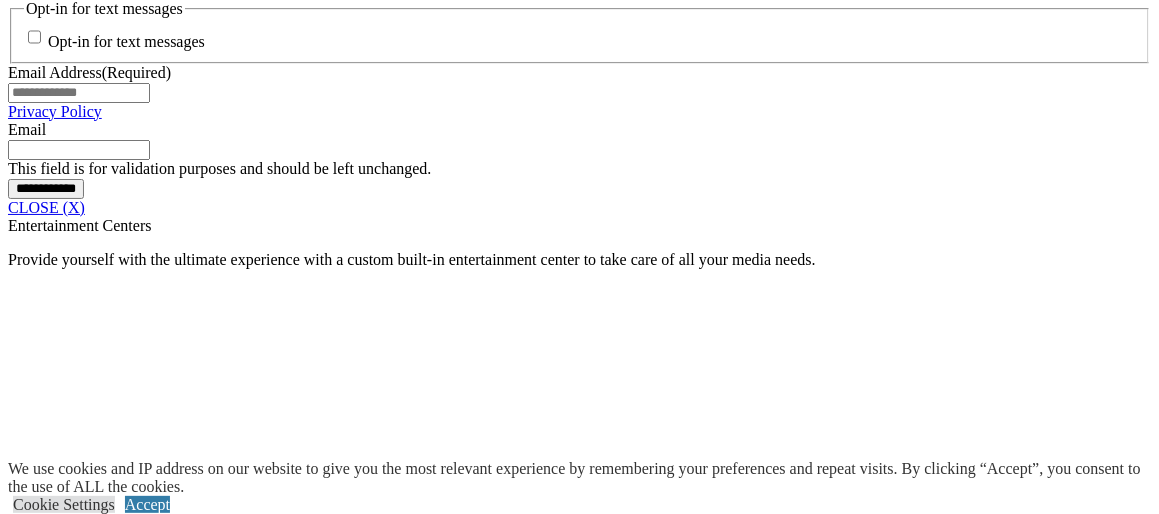 scroll, scrollTop: 1675, scrollLeft: 0, axis: vertical 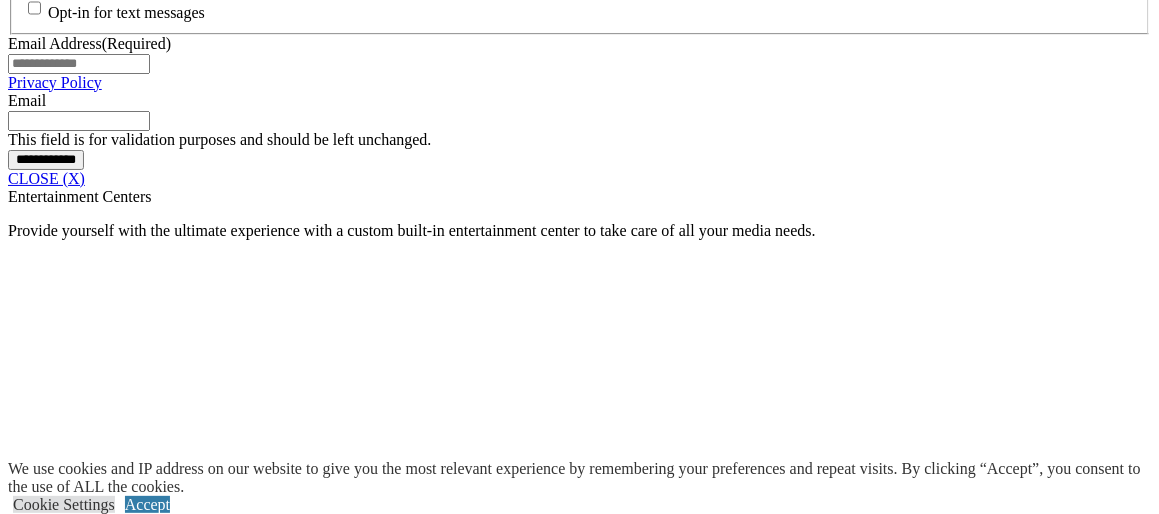 drag, startPoint x: 883, startPoint y: 239, endPoint x: 894, endPoint y: 262, distance: 25.495098 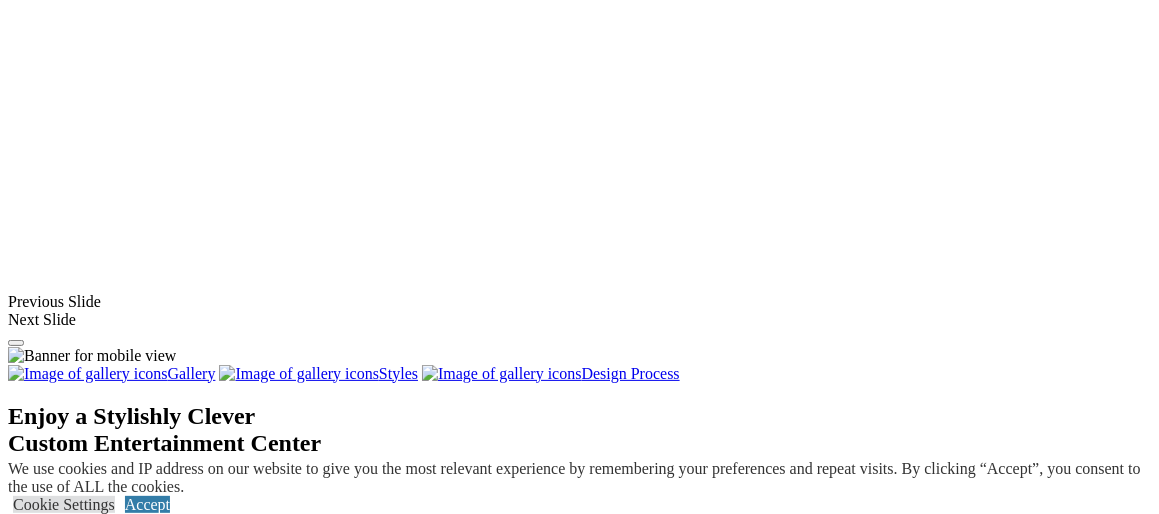 scroll, scrollTop: 2075, scrollLeft: 0, axis: vertical 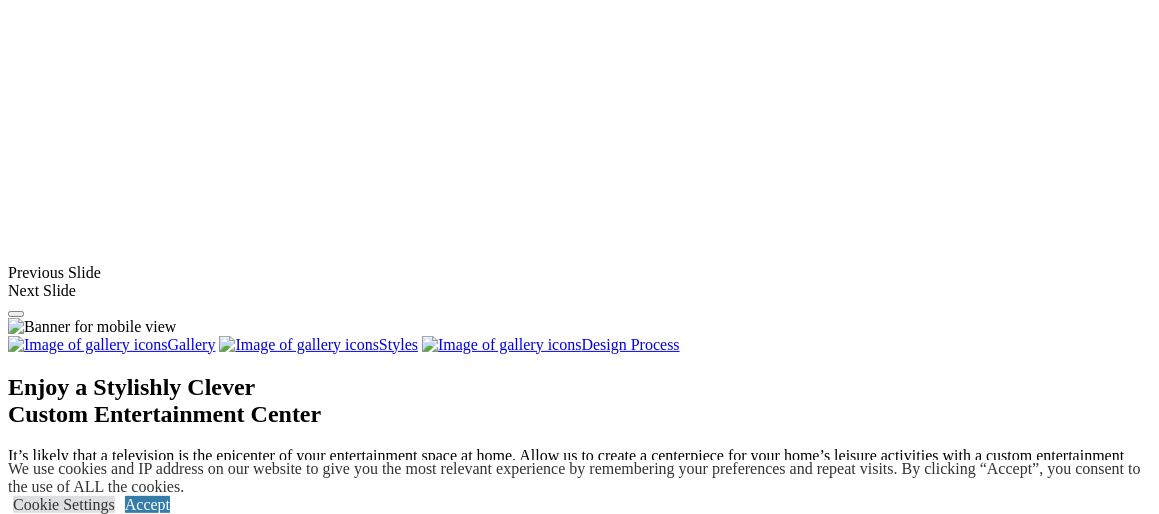 click at bounding box center [164, -723] 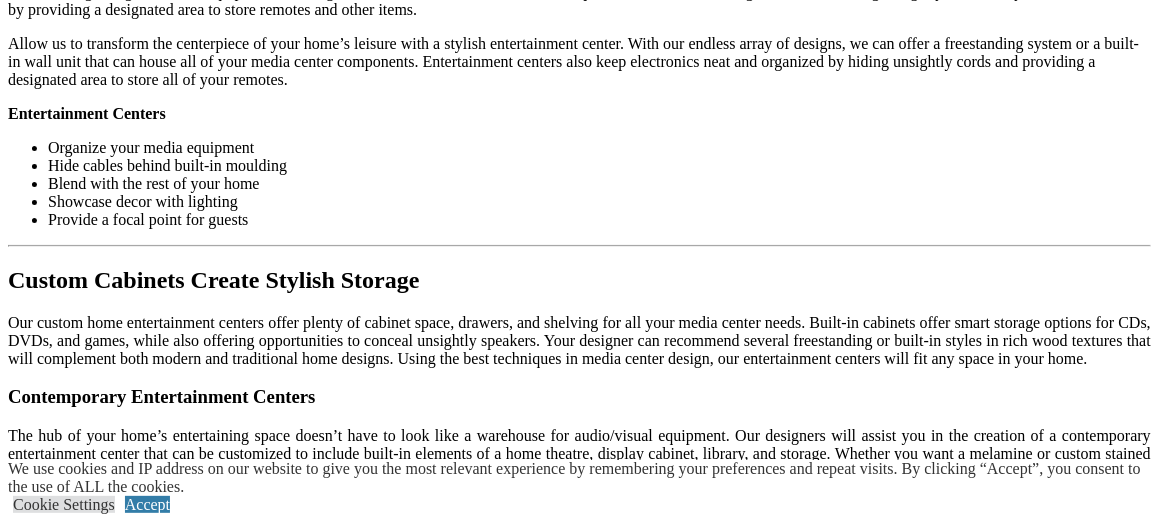 click at bounding box center (164, -723) 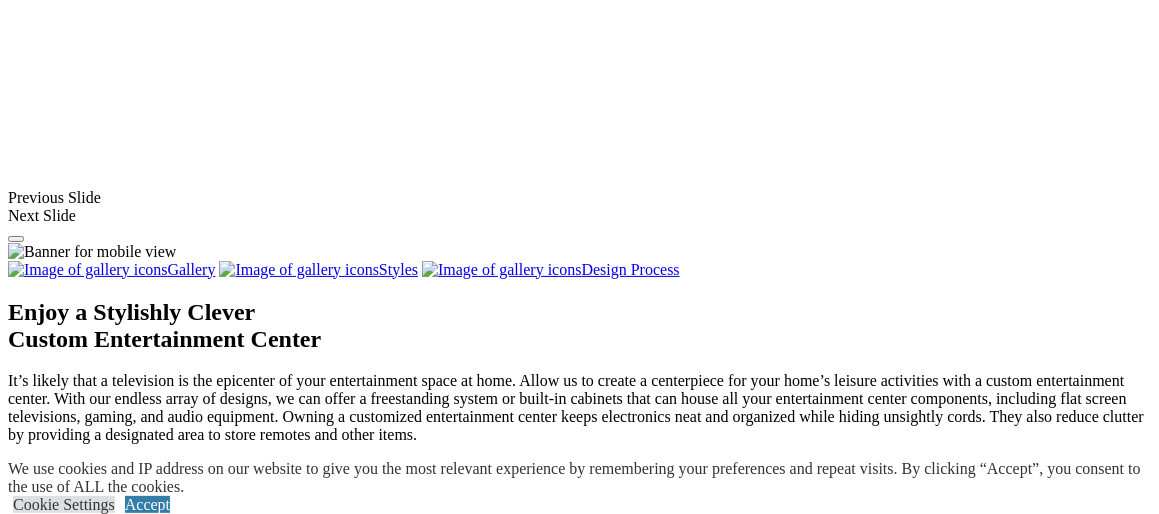 scroll, scrollTop: 2175, scrollLeft: 0, axis: vertical 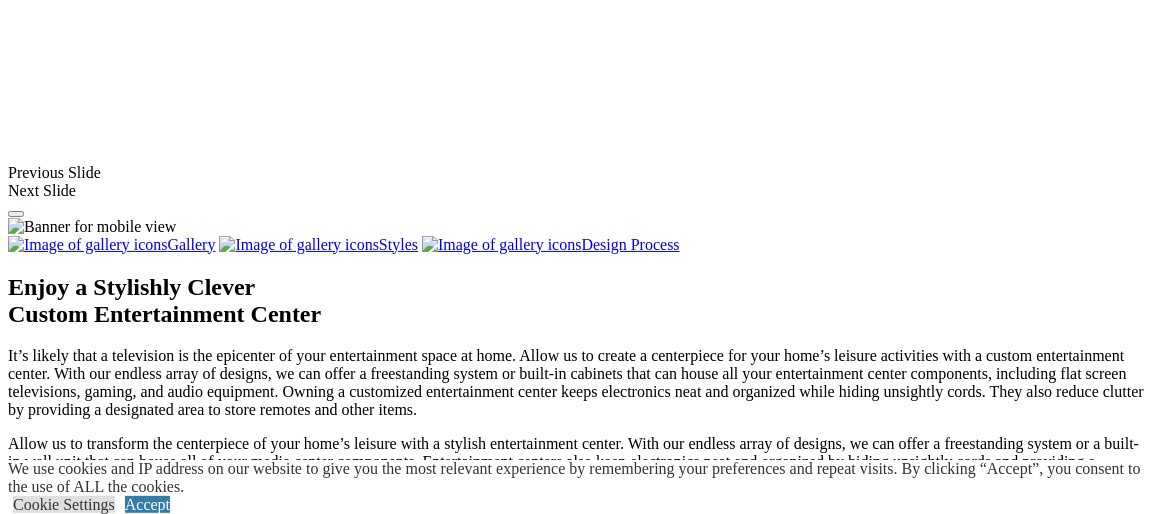 click on "Email Address (Required)" at bounding box center (79, -436) 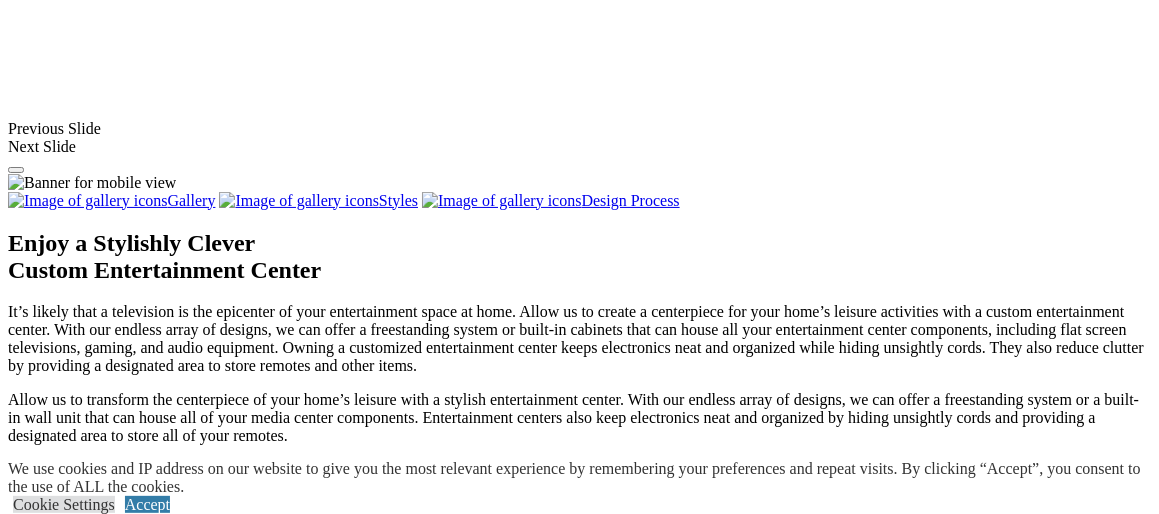 scroll, scrollTop: 2175, scrollLeft: 0, axis: vertical 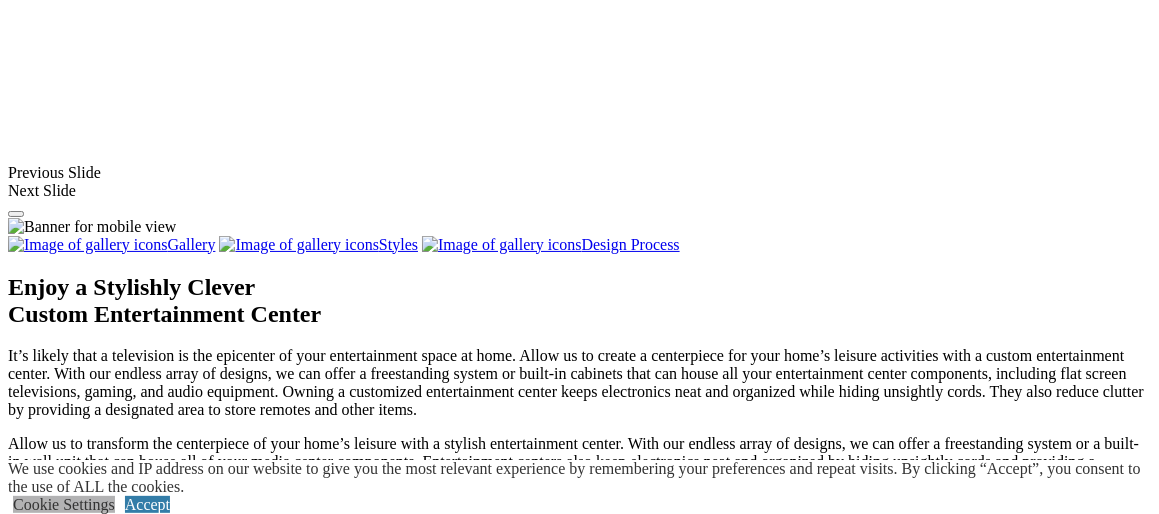 click on "Cookie Settings" at bounding box center [64, 504] 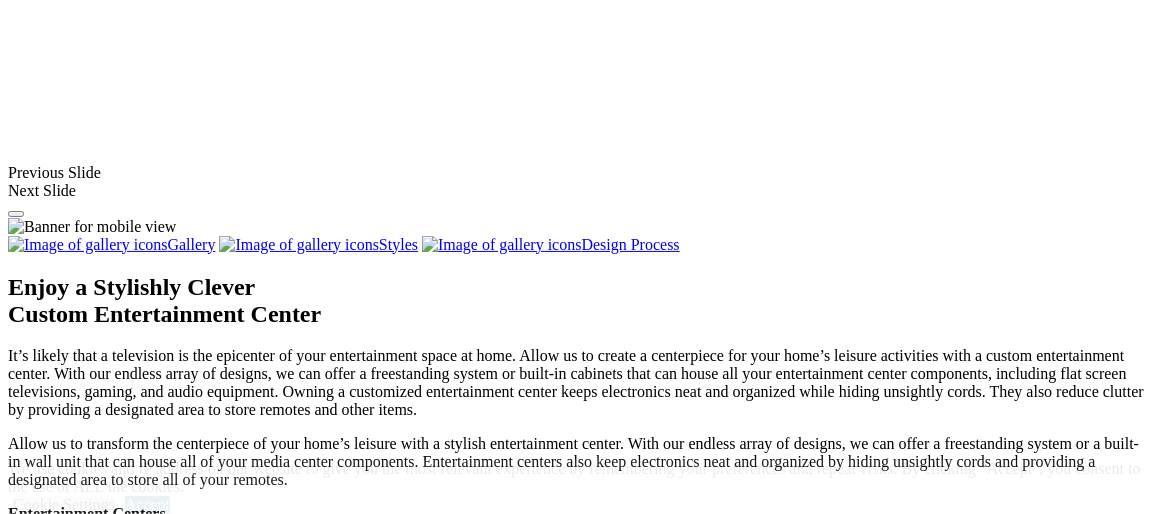 scroll, scrollTop: 67, scrollLeft: 0, axis: vertical 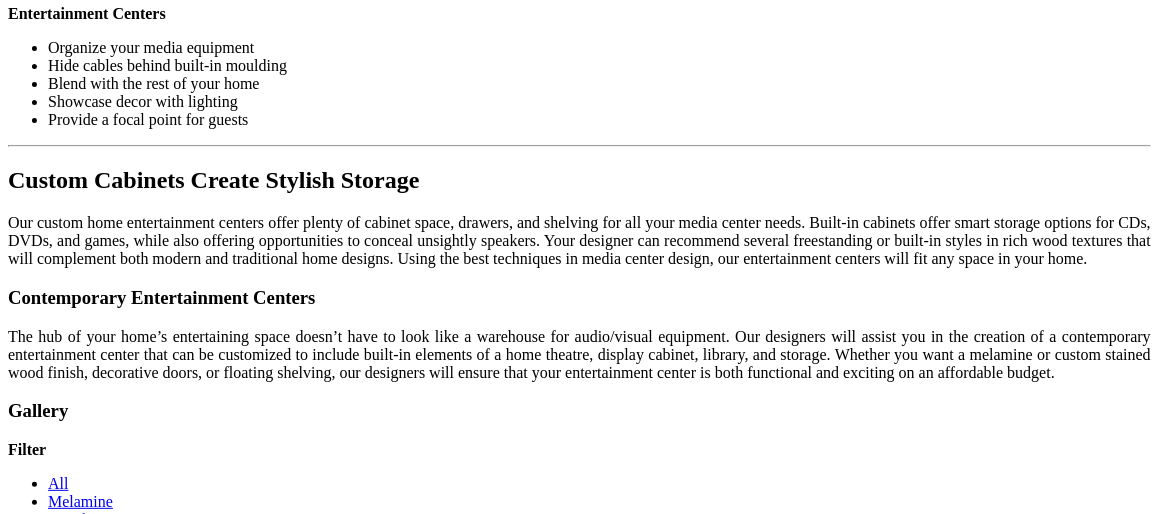 click on "Email Address (Required)" at bounding box center [79, -936] 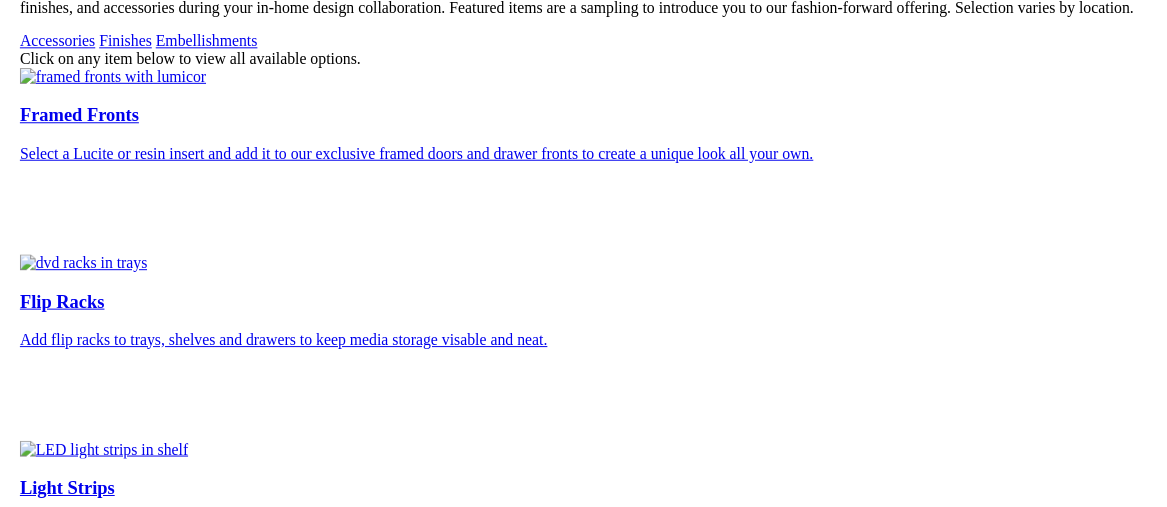scroll, scrollTop: 4275, scrollLeft: 0, axis: vertical 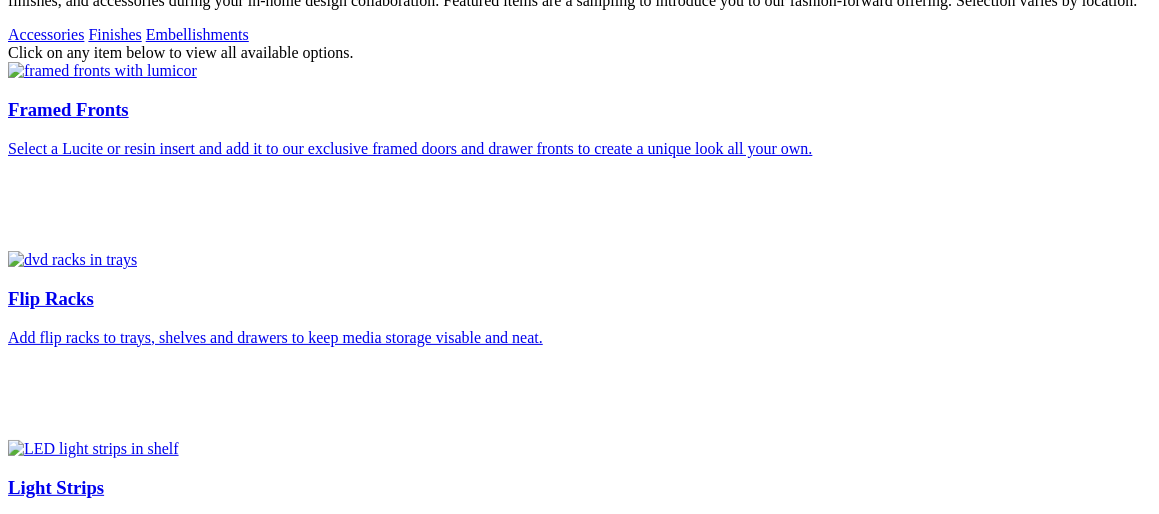 type on "**********" 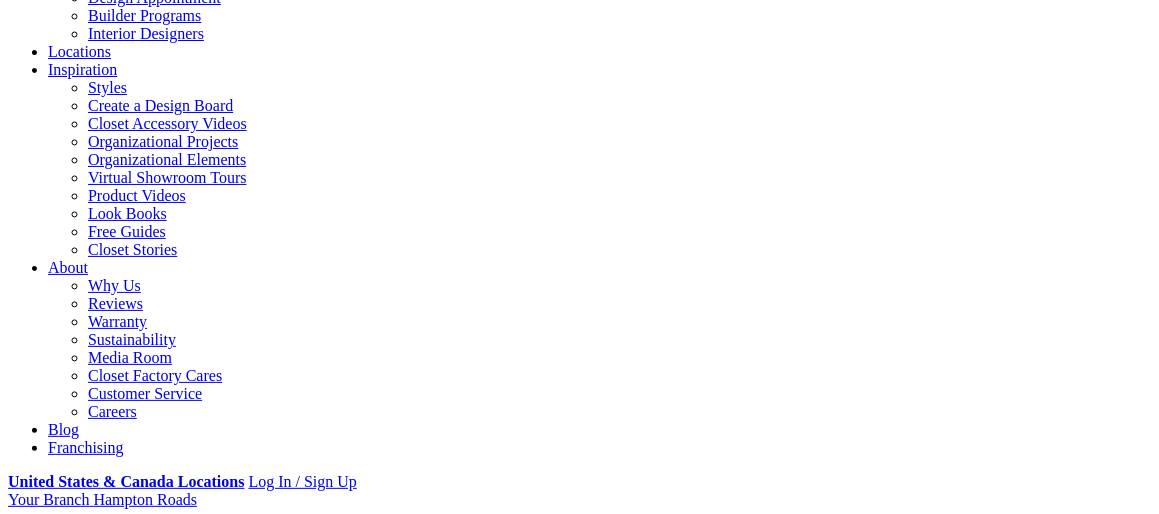 scroll, scrollTop: 0, scrollLeft: 0, axis: both 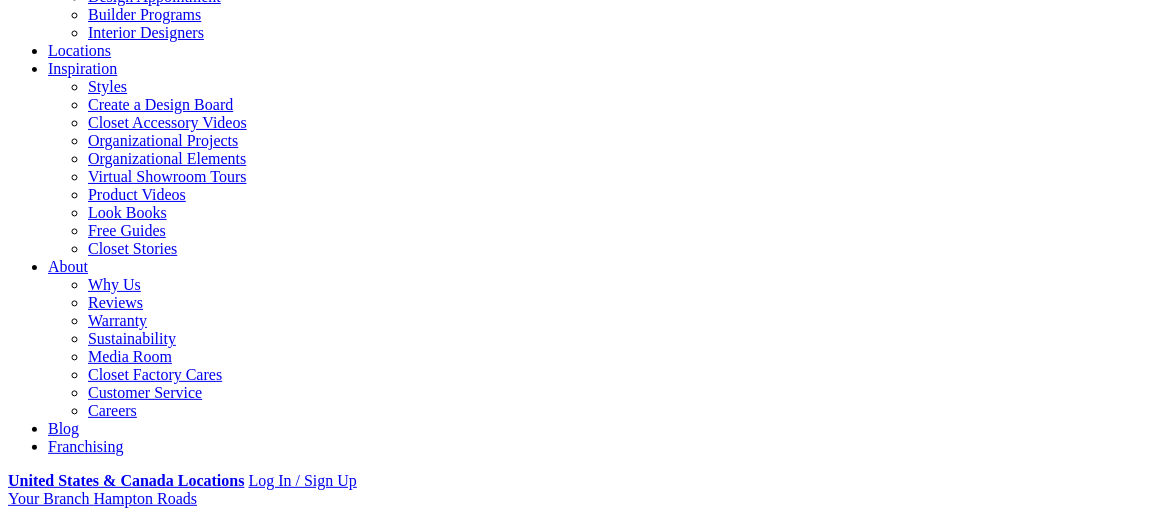 click at bounding box center (164, 1052) 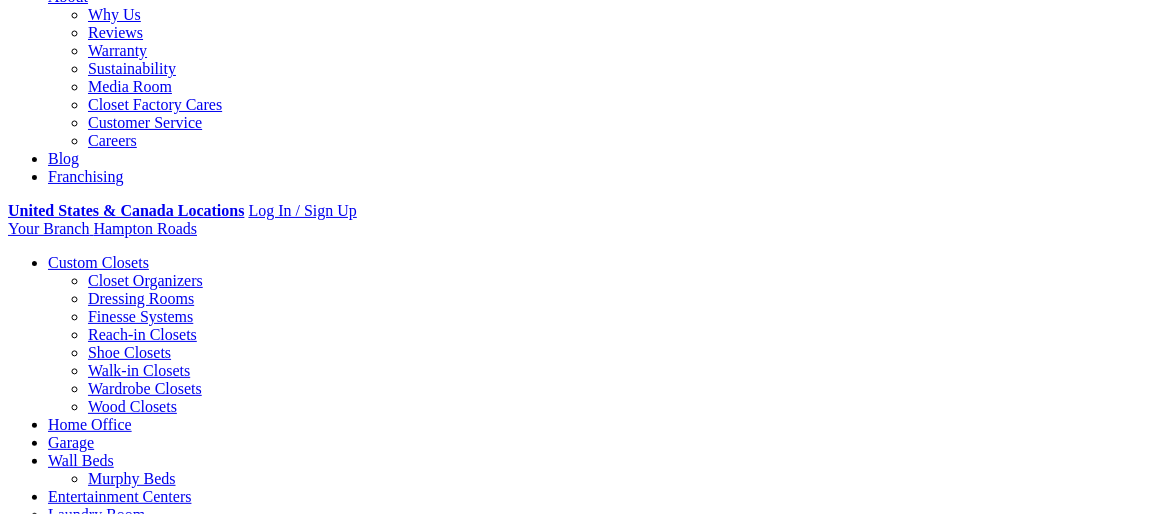 scroll, scrollTop: 600, scrollLeft: 0, axis: vertical 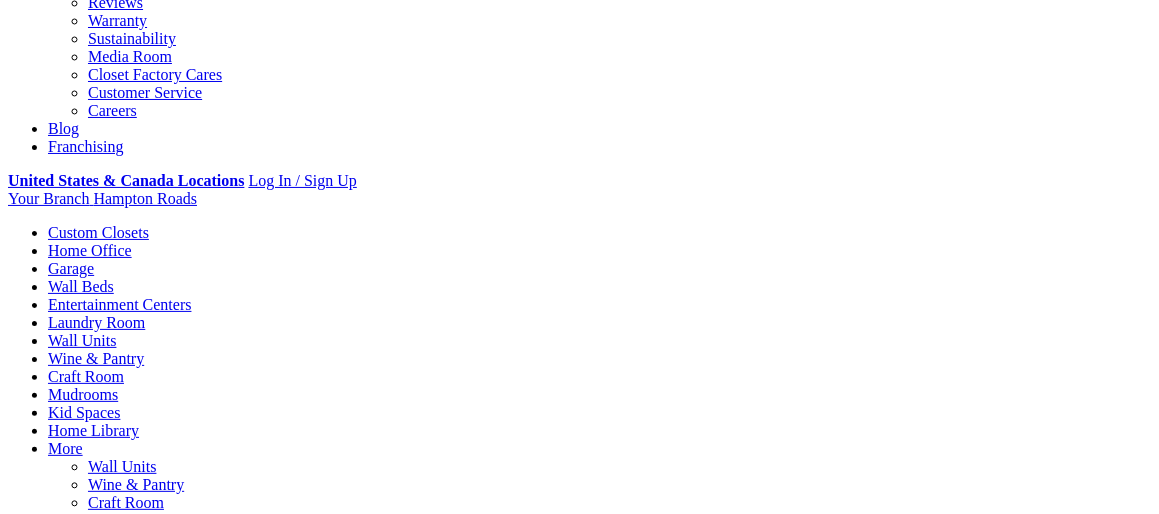 click on "Entertainment Centers" at bounding box center [120, 304] 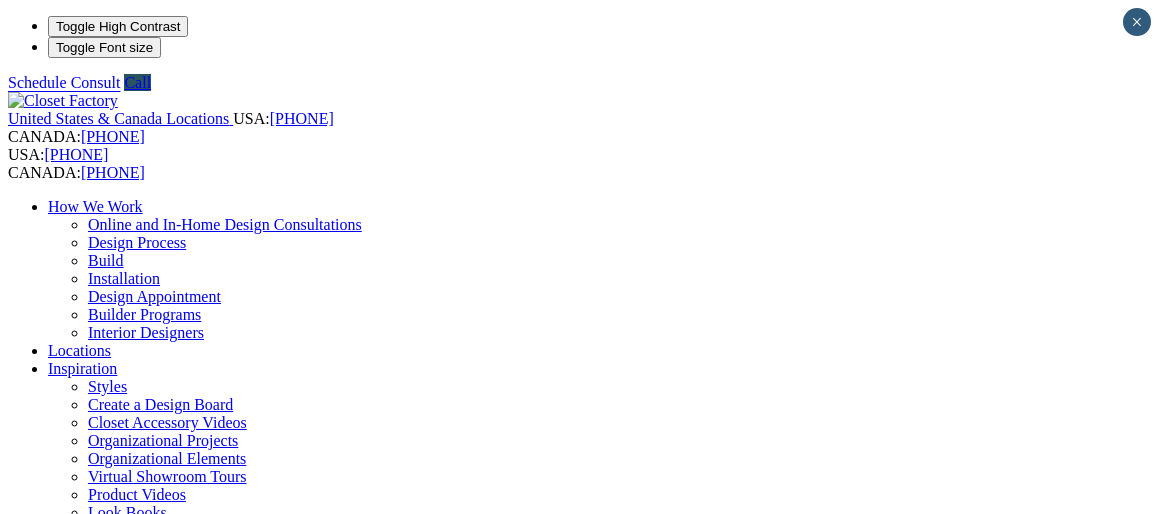 scroll, scrollTop: 0, scrollLeft: 0, axis: both 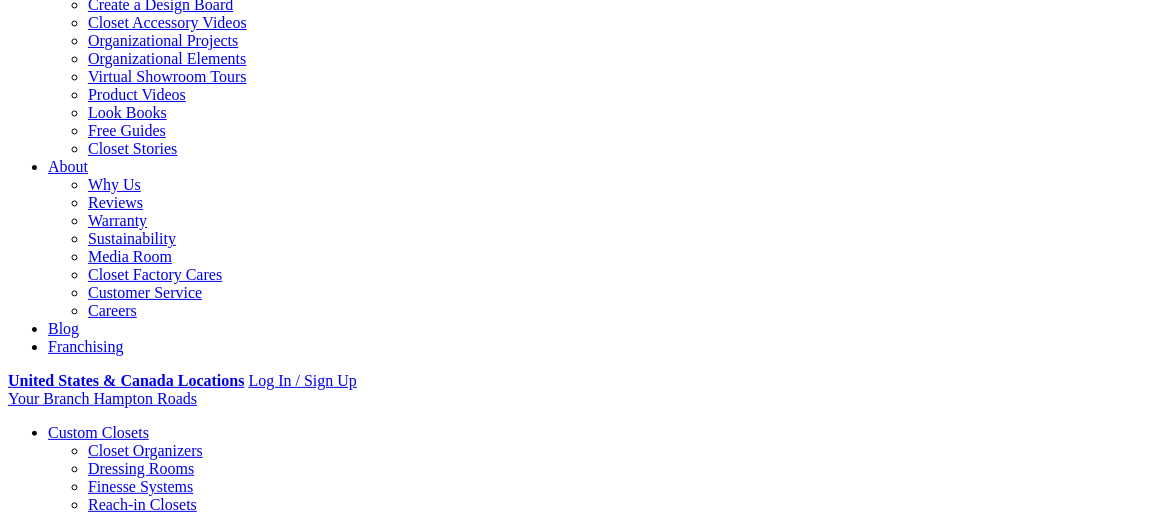 click on "Styles" at bounding box center [318, 1572] 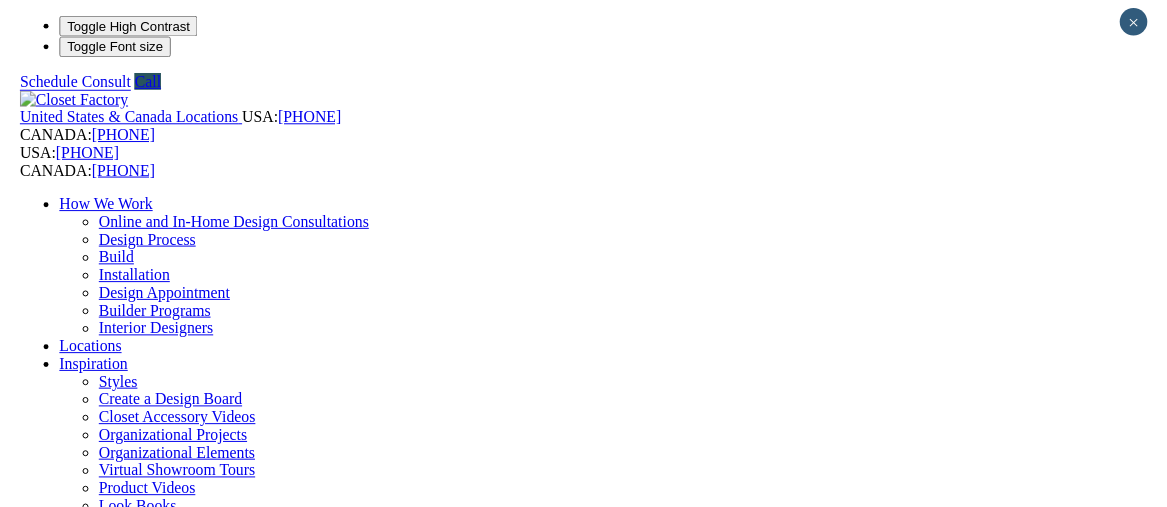 scroll, scrollTop: 0, scrollLeft: 0, axis: both 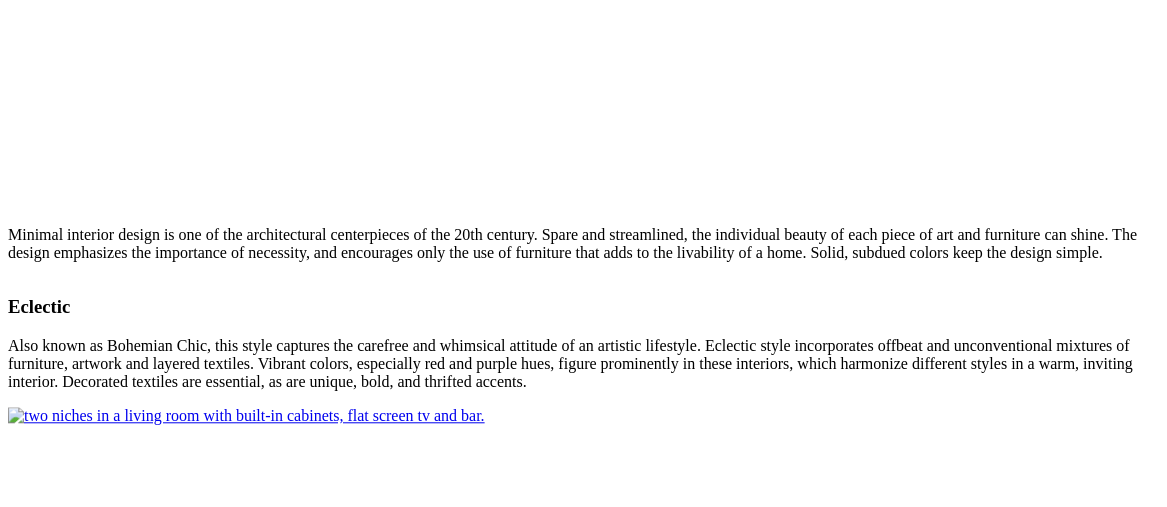 click on "Schedule a Consult" at bounding box center (70, 1698) 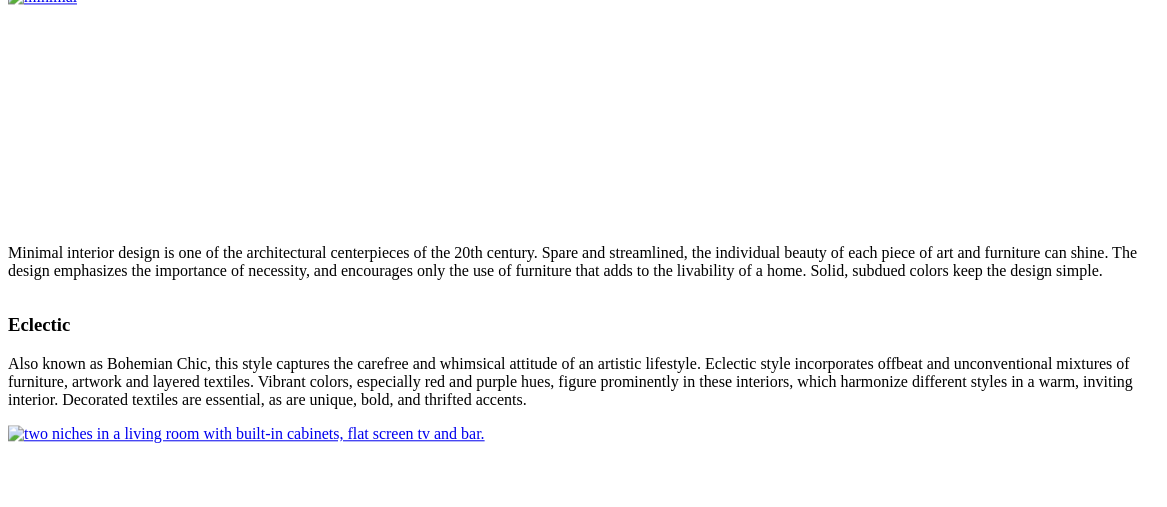 click on "First Name" at bounding box center (95, 4594) 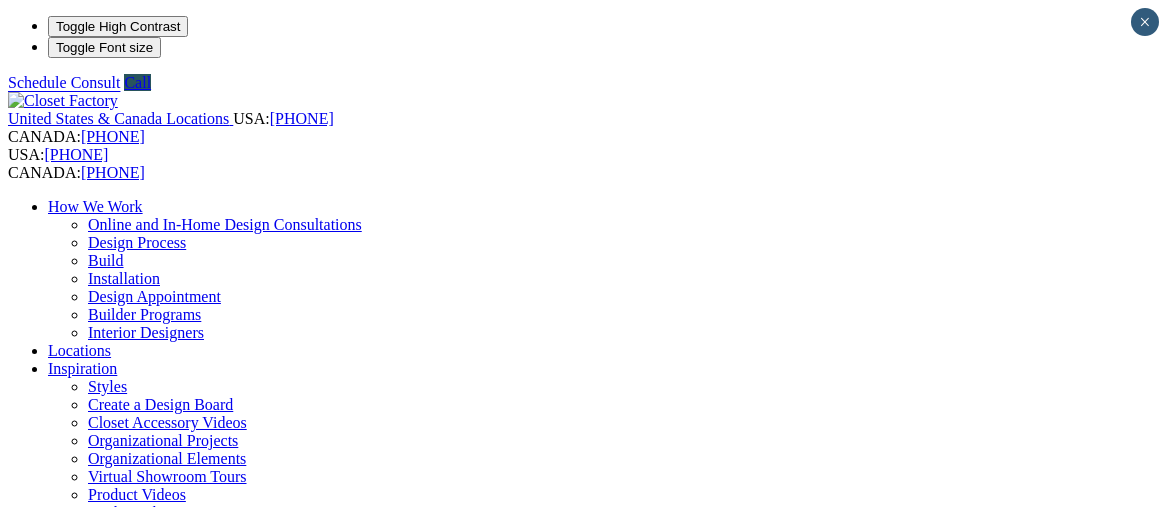 scroll, scrollTop: 0, scrollLeft: 0, axis: both 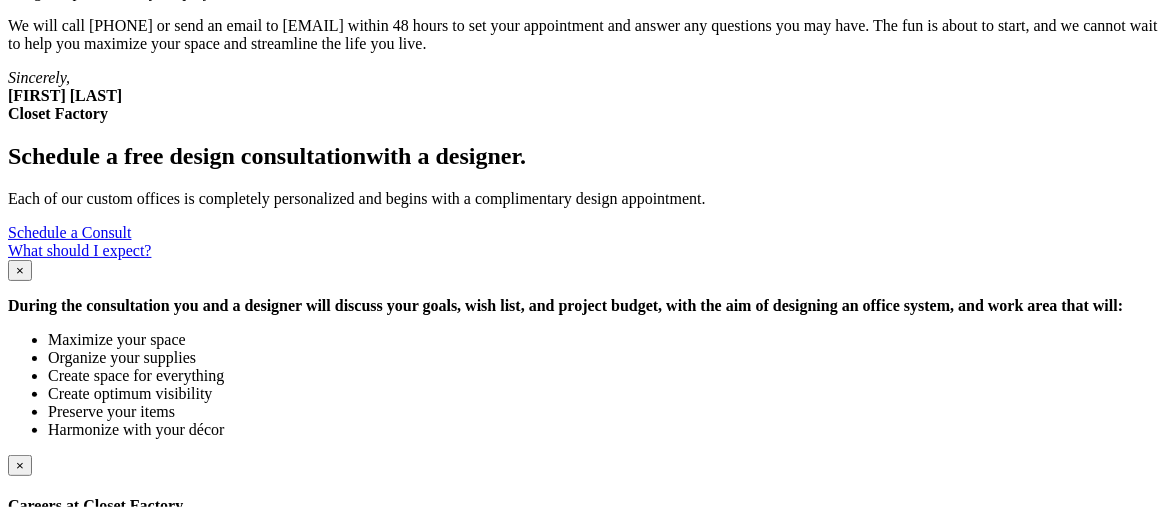 click on "Design Process" at bounding box center [137, -1570] 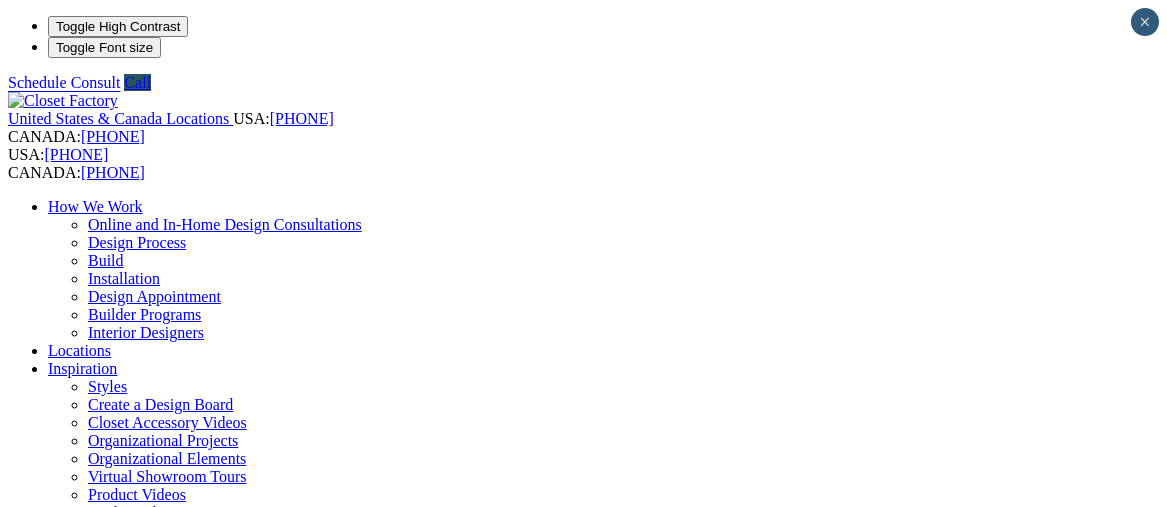 scroll, scrollTop: 0, scrollLeft: 0, axis: both 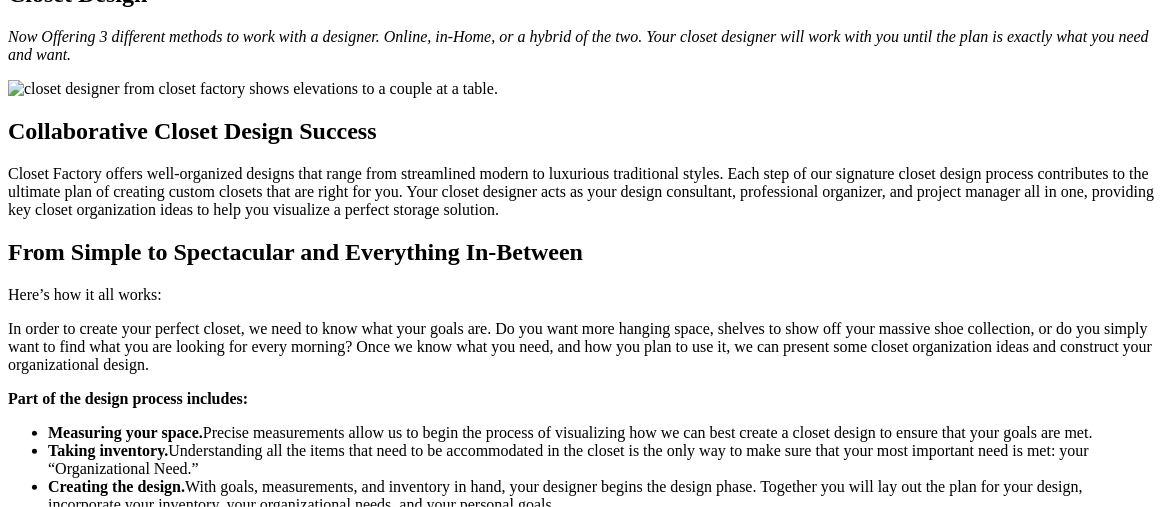 click on "Walk-in Closets" at bounding box center (139, -660) 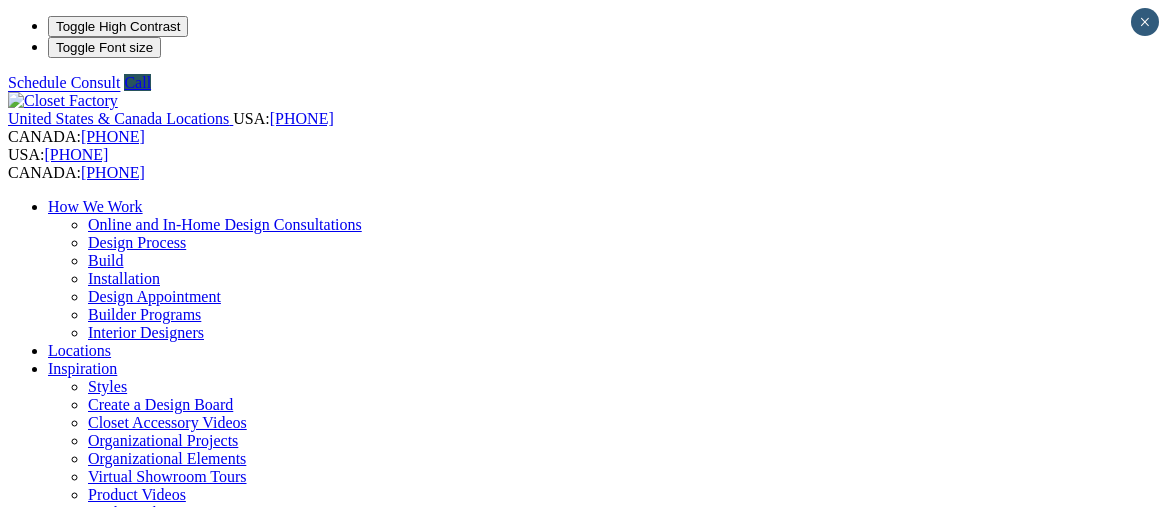 scroll, scrollTop: 0, scrollLeft: 0, axis: both 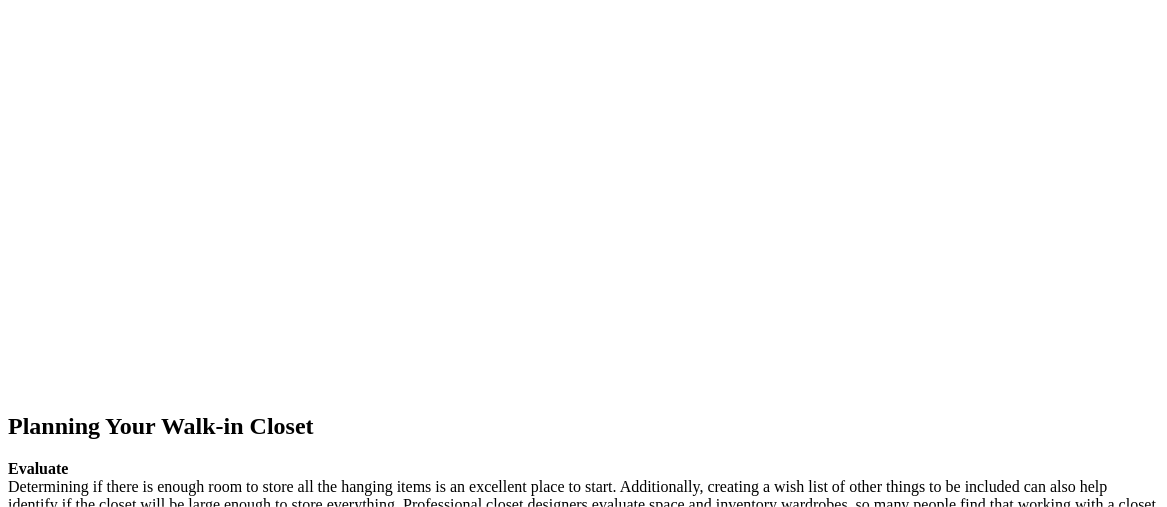 click on "next" at bounding box center [583, 2774] 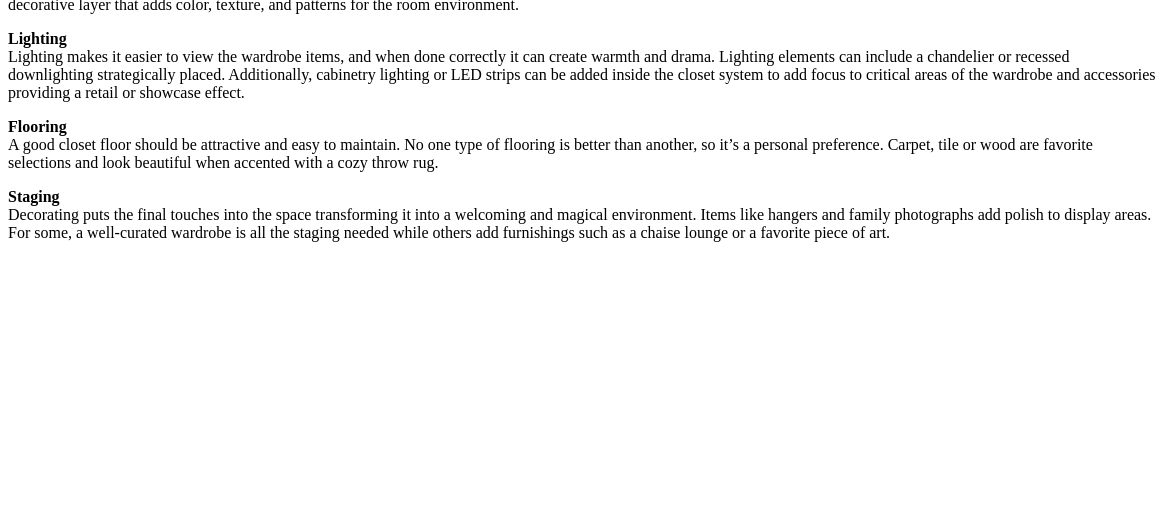 scroll, scrollTop: 3600, scrollLeft: 0, axis: vertical 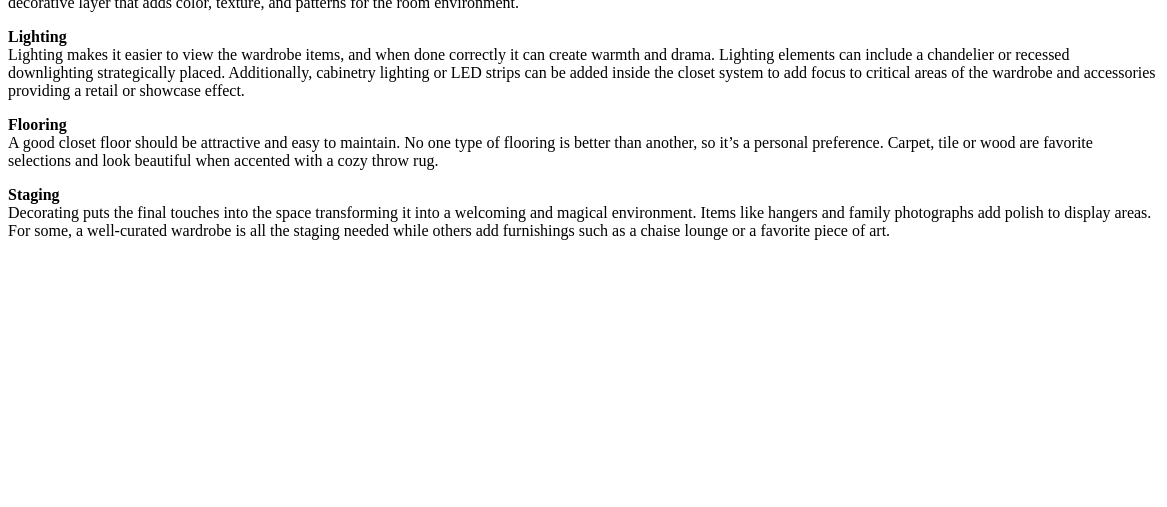 click on "Visit the custom closets gallery and get ideas for your own walk-in closet." at bounding box center (380, 4270) 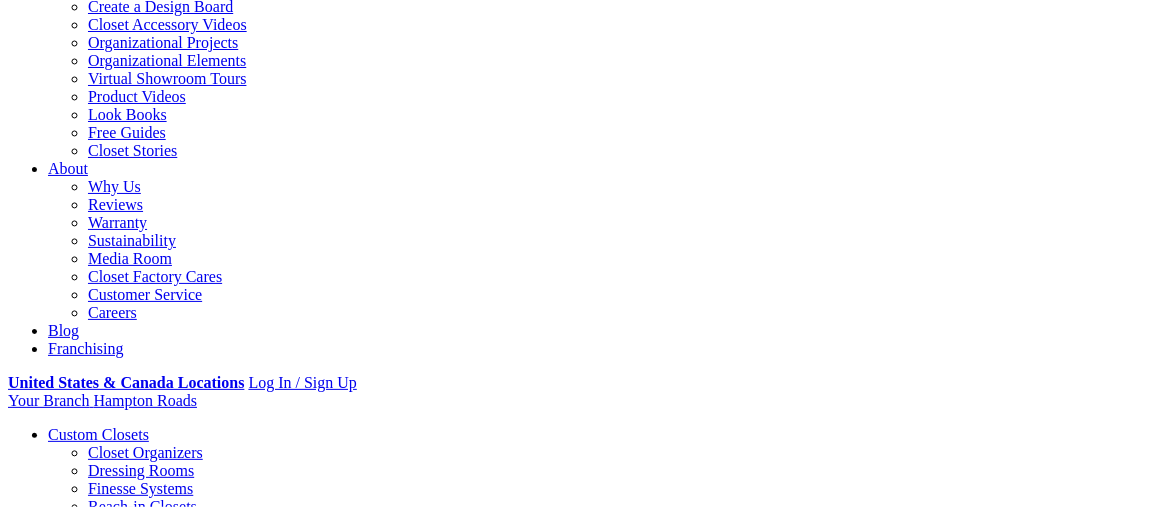 scroll, scrollTop: 300, scrollLeft: 0, axis: vertical 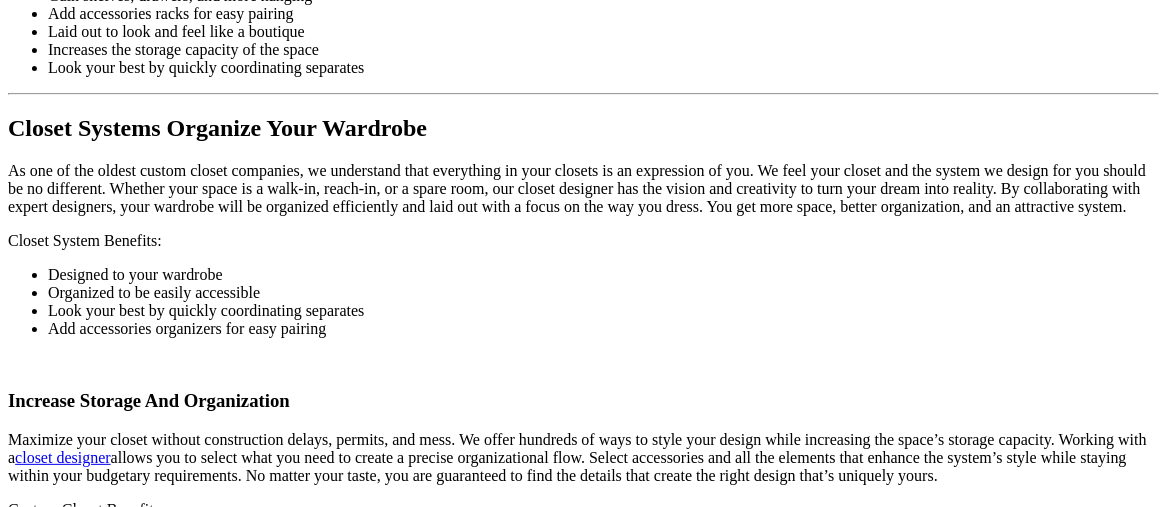 click on "Load More" at bounding box center [44, 1829] 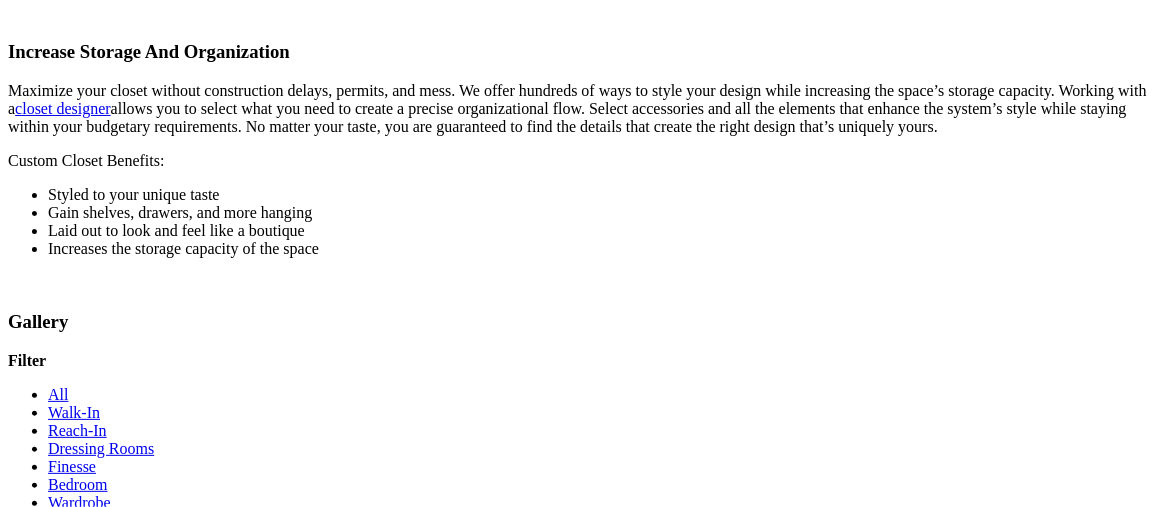 scroll, scrollTop: 3000, scrollLeft: 0, axis: vertical 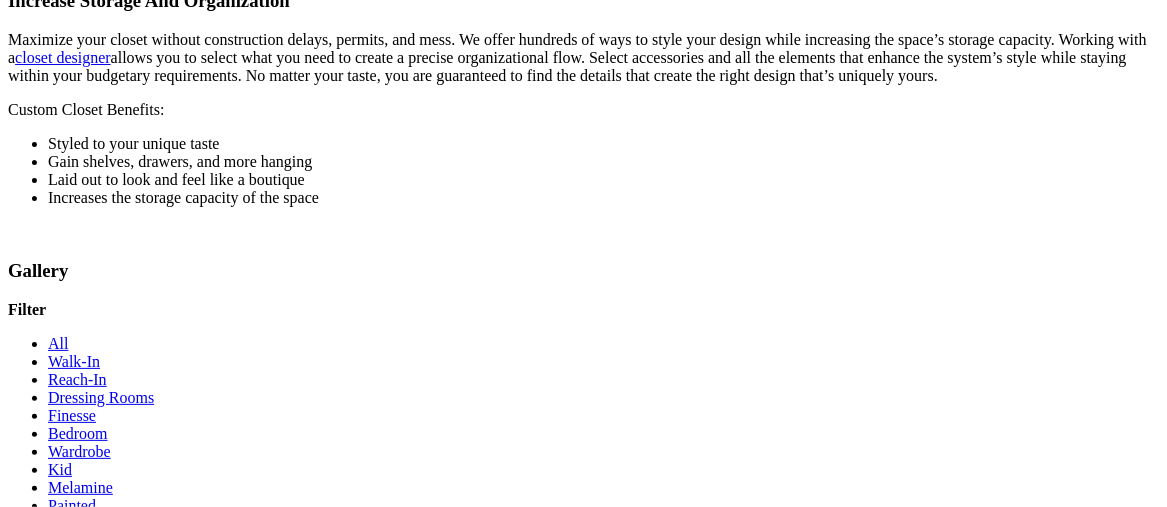 click on "Load More" at bounding box center (44, 1953) 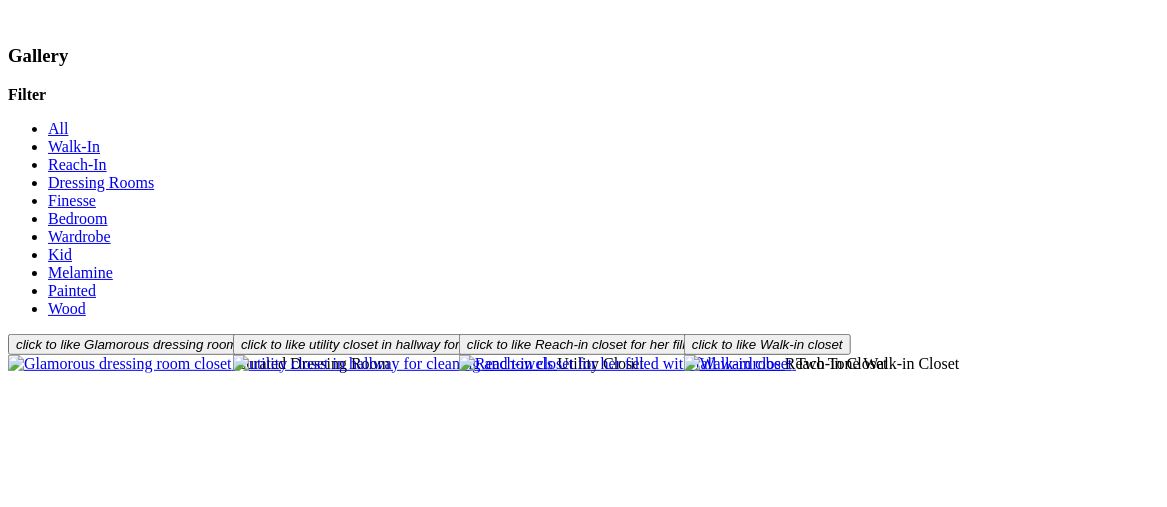 scroll, scrollTop: 3300, scrollLeft: 0, axis: vertical 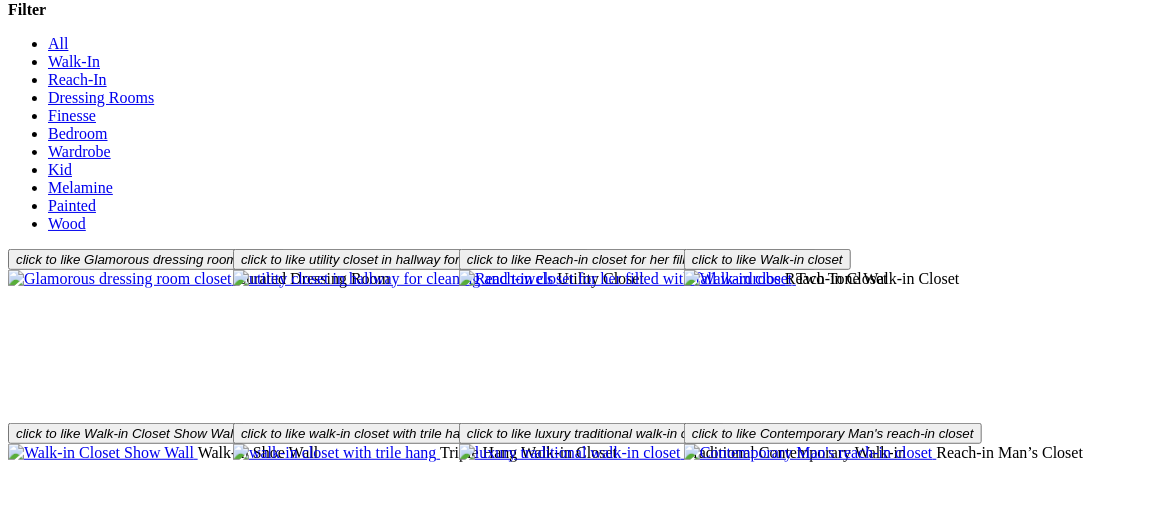 click on "Load More" at bounding box center [44, 2002] 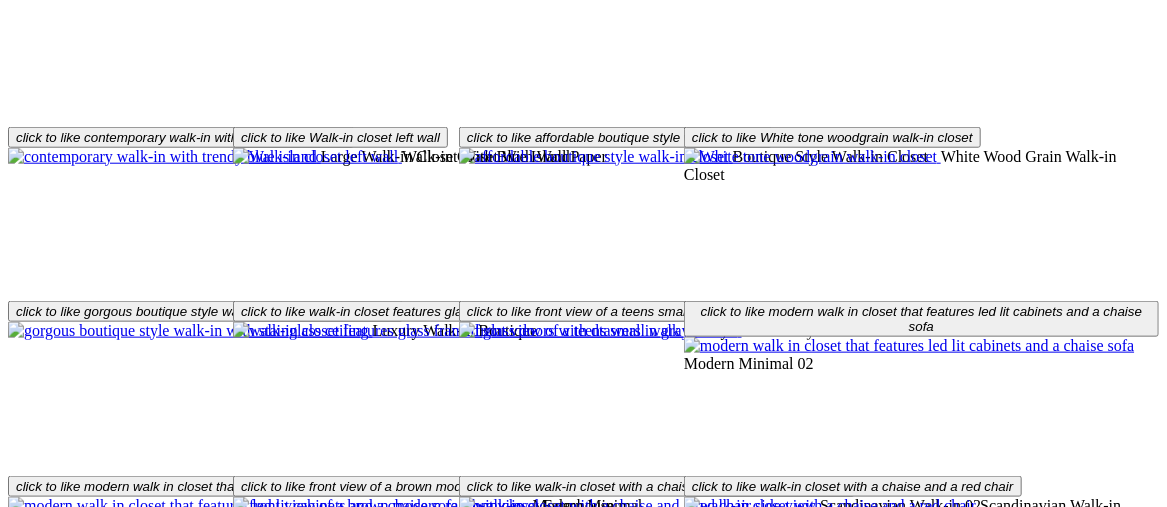 scroll, scrollTop: 3800, scrollLeft: 0, axis: vertical 